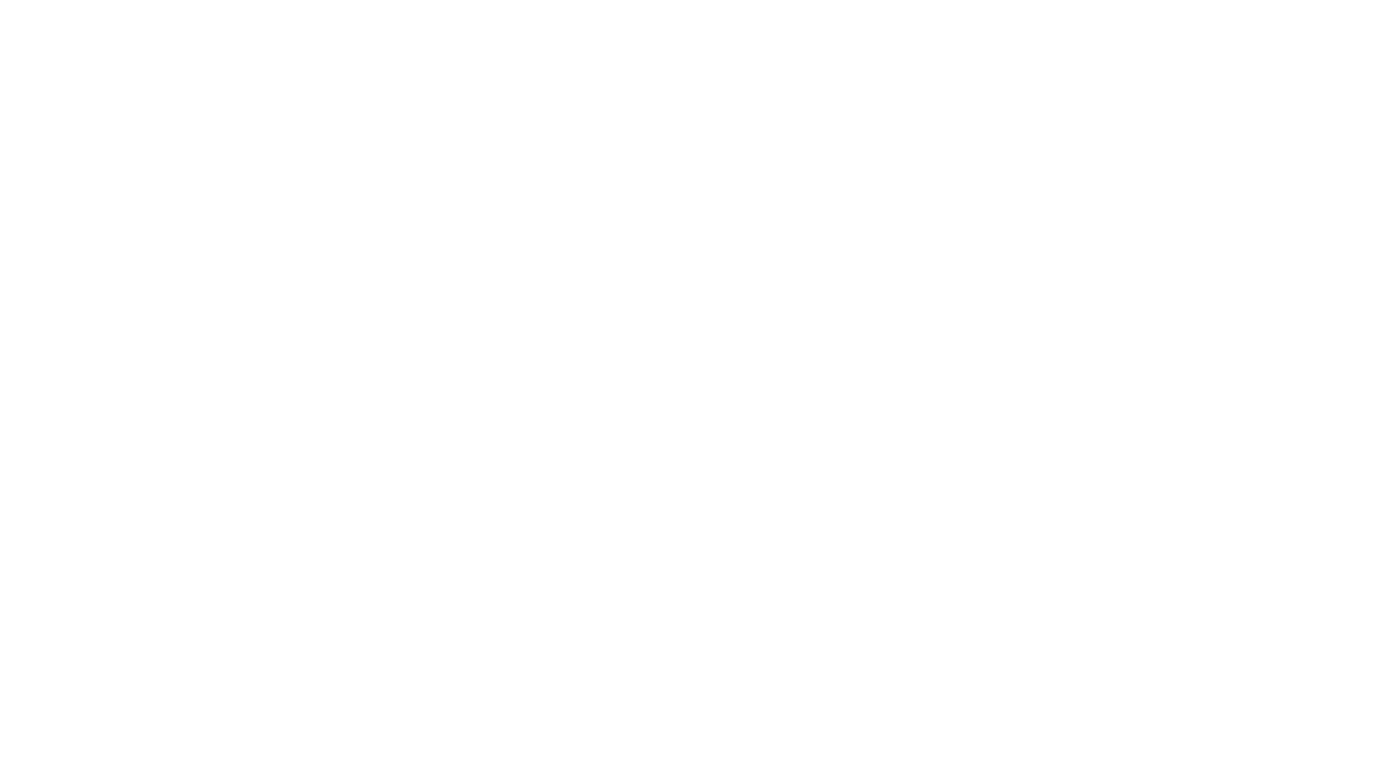 scroll, scrollTop: 0, scrollLeft: 0, axis: both 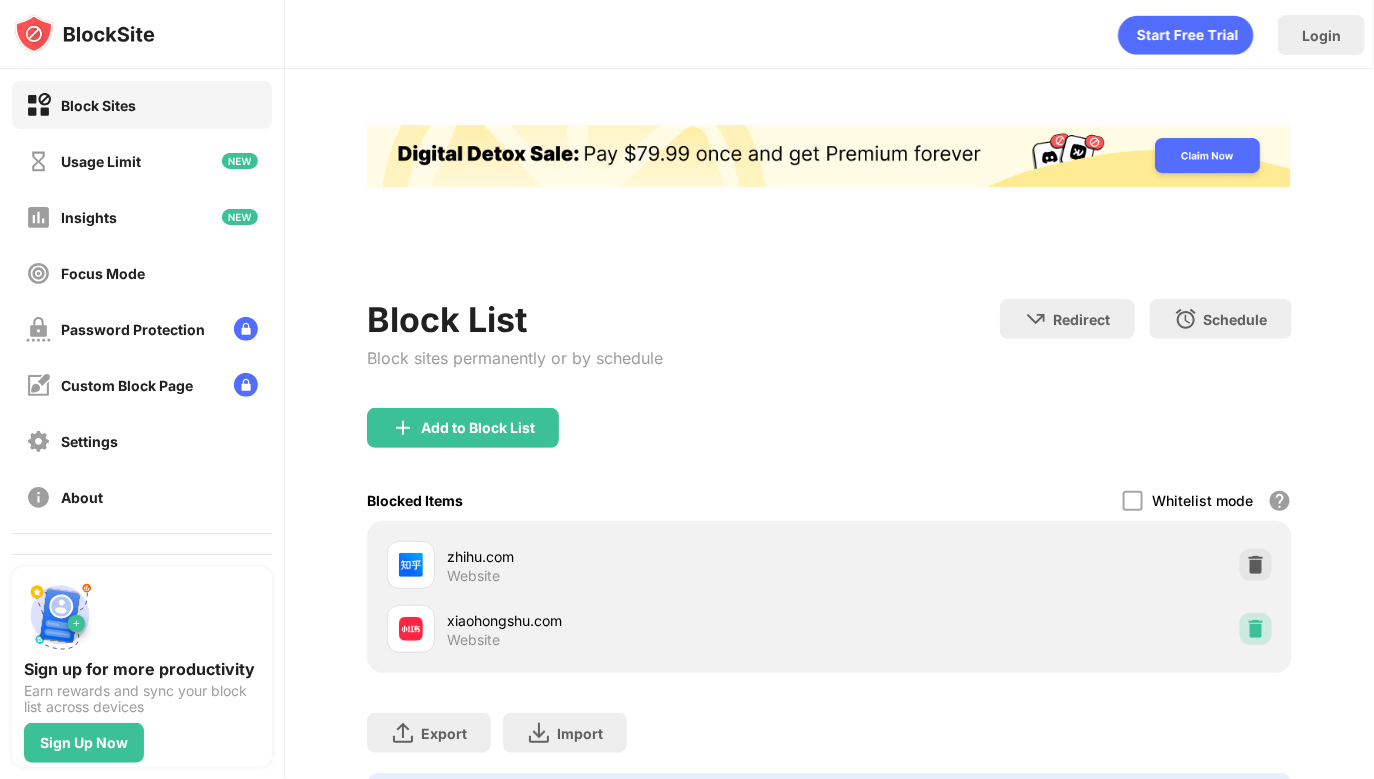 click at bounding box center [1256, 629] 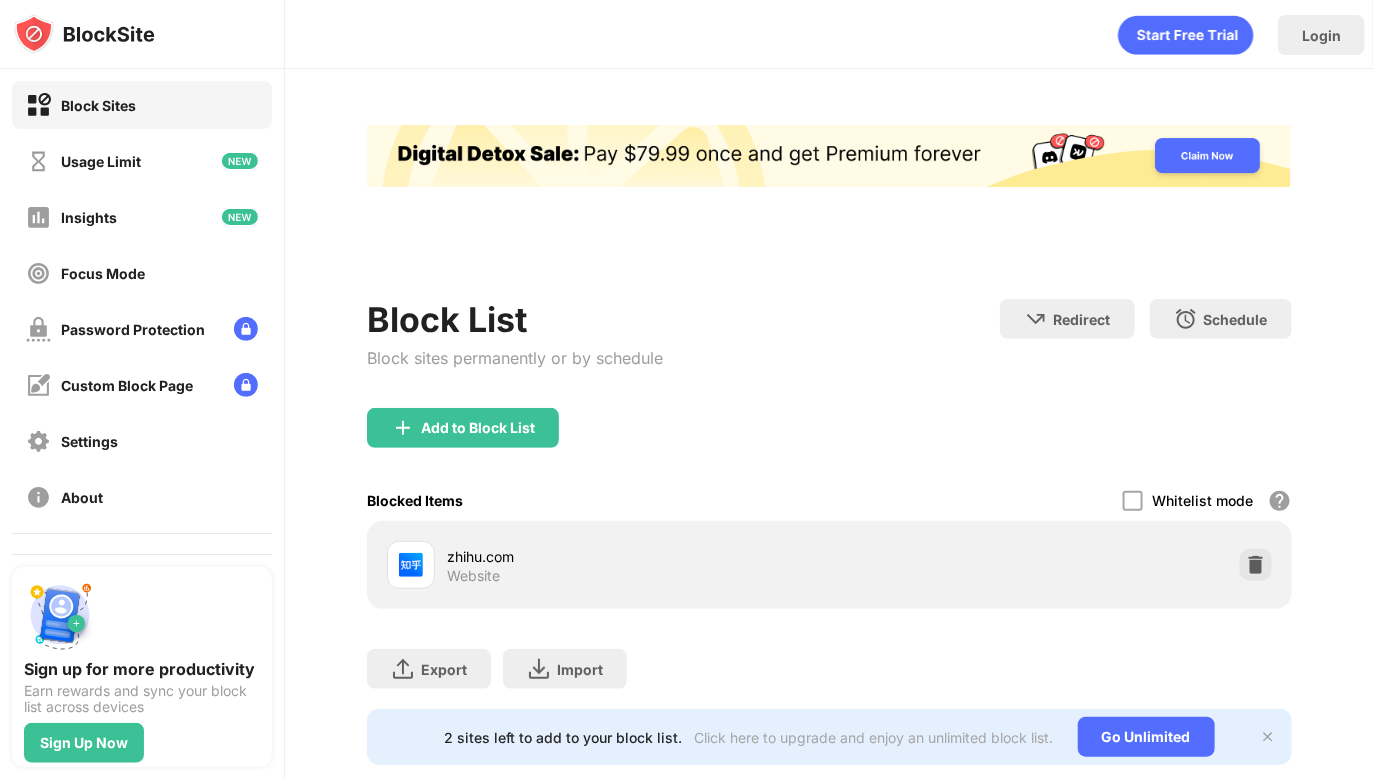click on "Blocked Items Whitelist mode Block all websites except for those in your whitelist. Whitelist Mode only works with URLs and won't include categories or keywords." at bounding box center [829, 500] 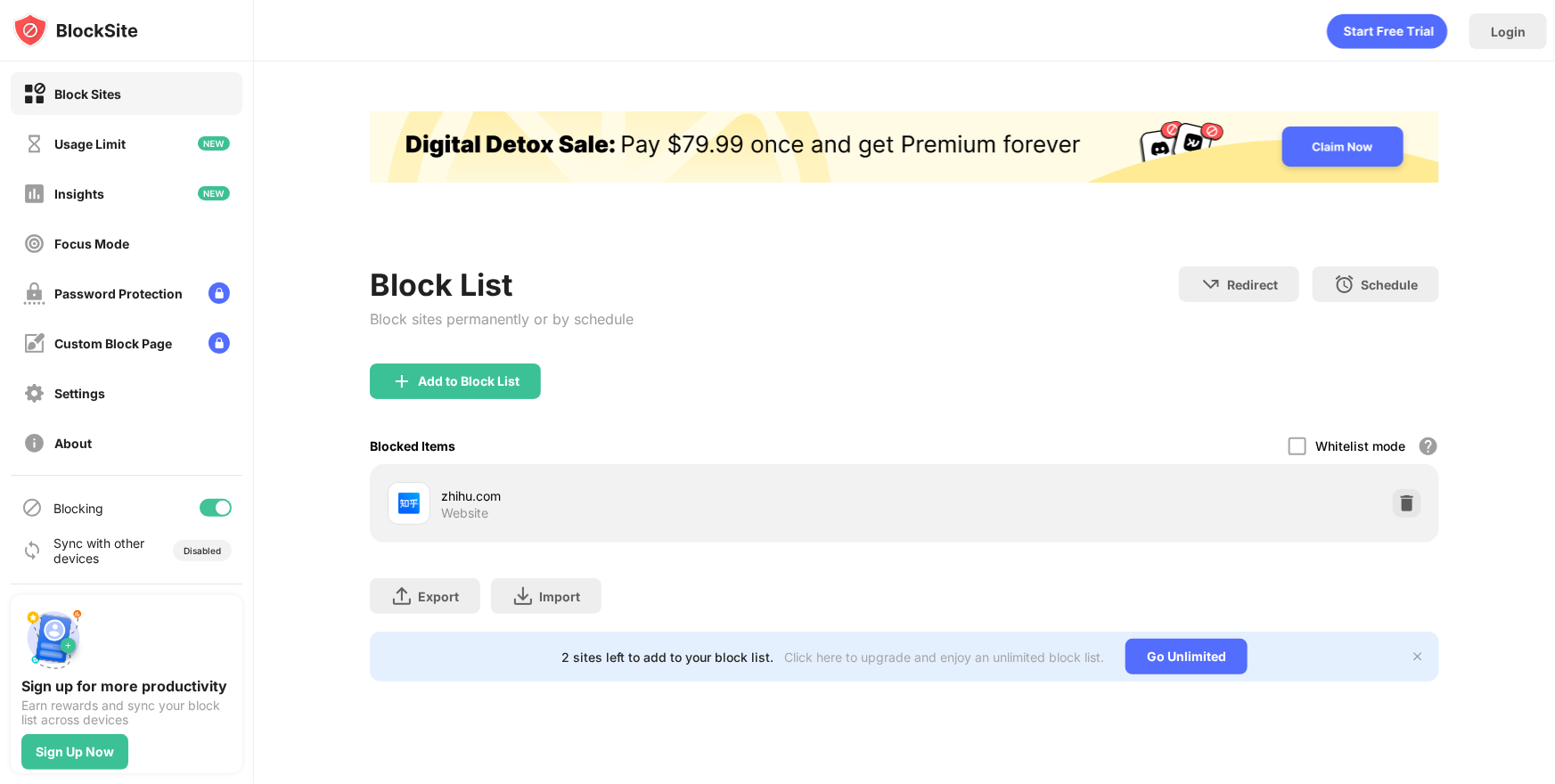 scroll, scrollTop: 0, scrollLeft: 0, axis: both 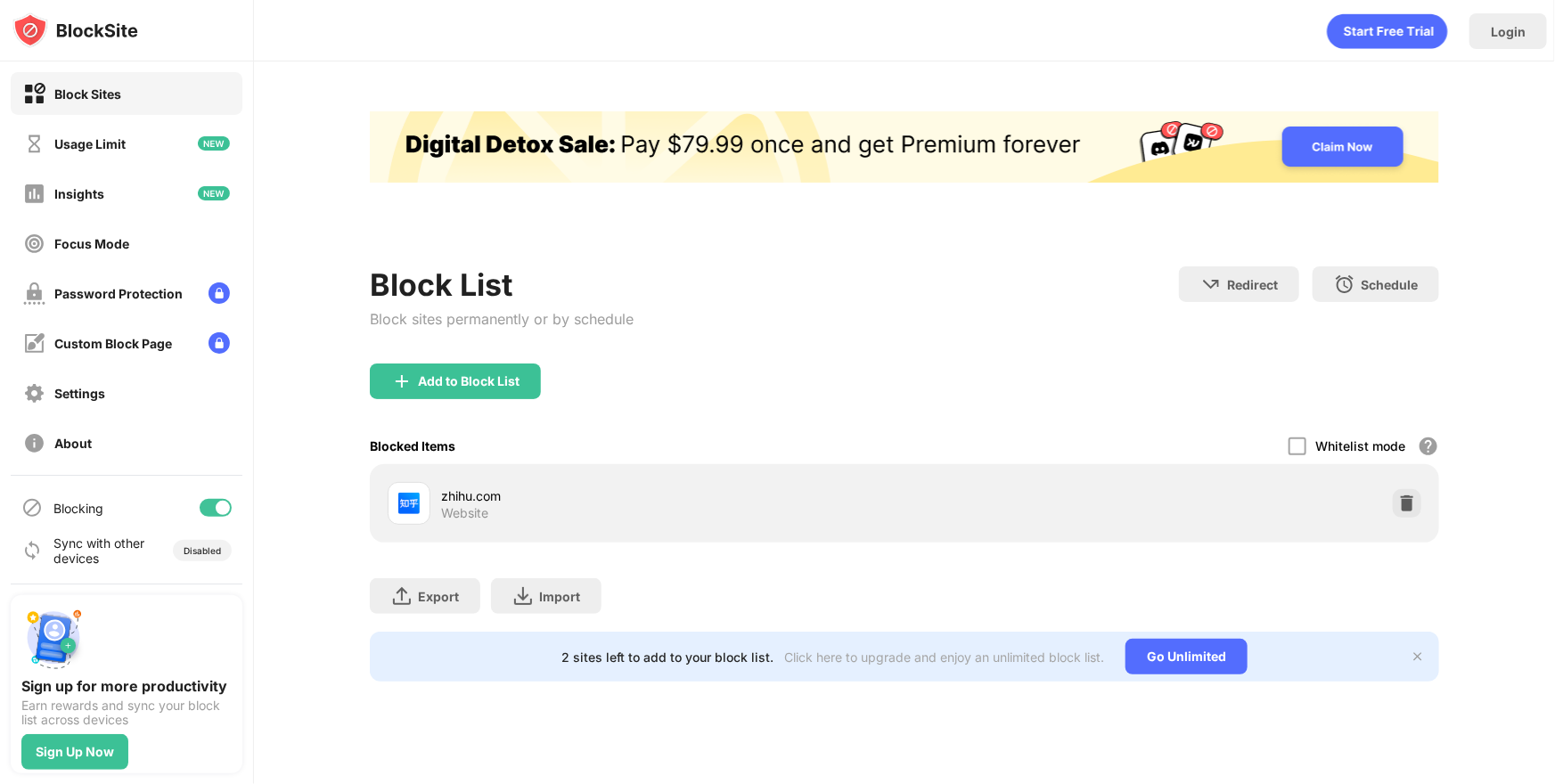 click on "Add to Block List" at bounding box center (904, 396) 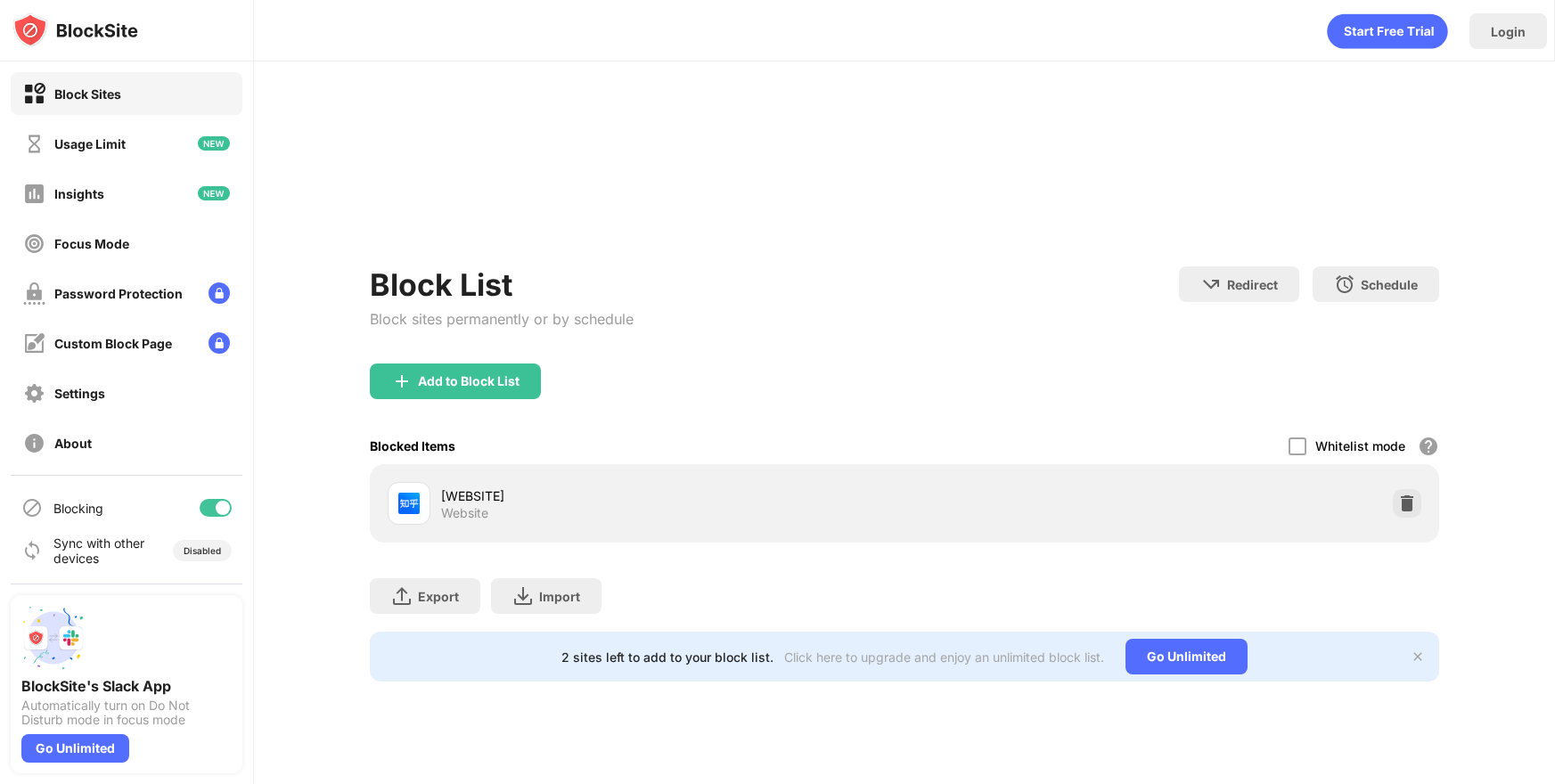 scroll, scrollTop: 0, scrollLeft: 0, axis: both 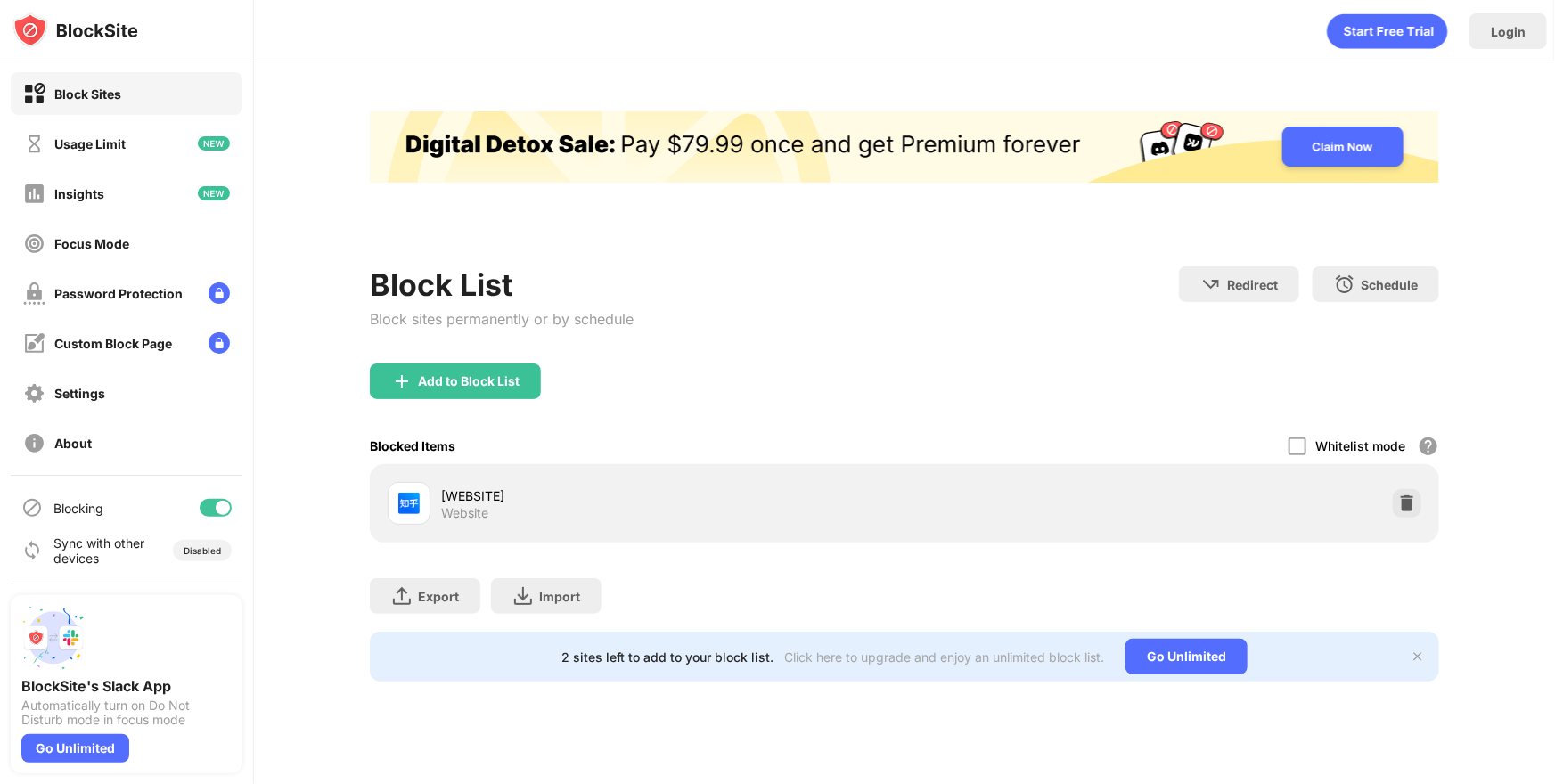 click on "Block List Block sites permanently or by schedule Redirect Choose a site to be redirected to when blocking is active Schedule Select which days and timeframes the block list will be active" at bounding box center [904, 314] 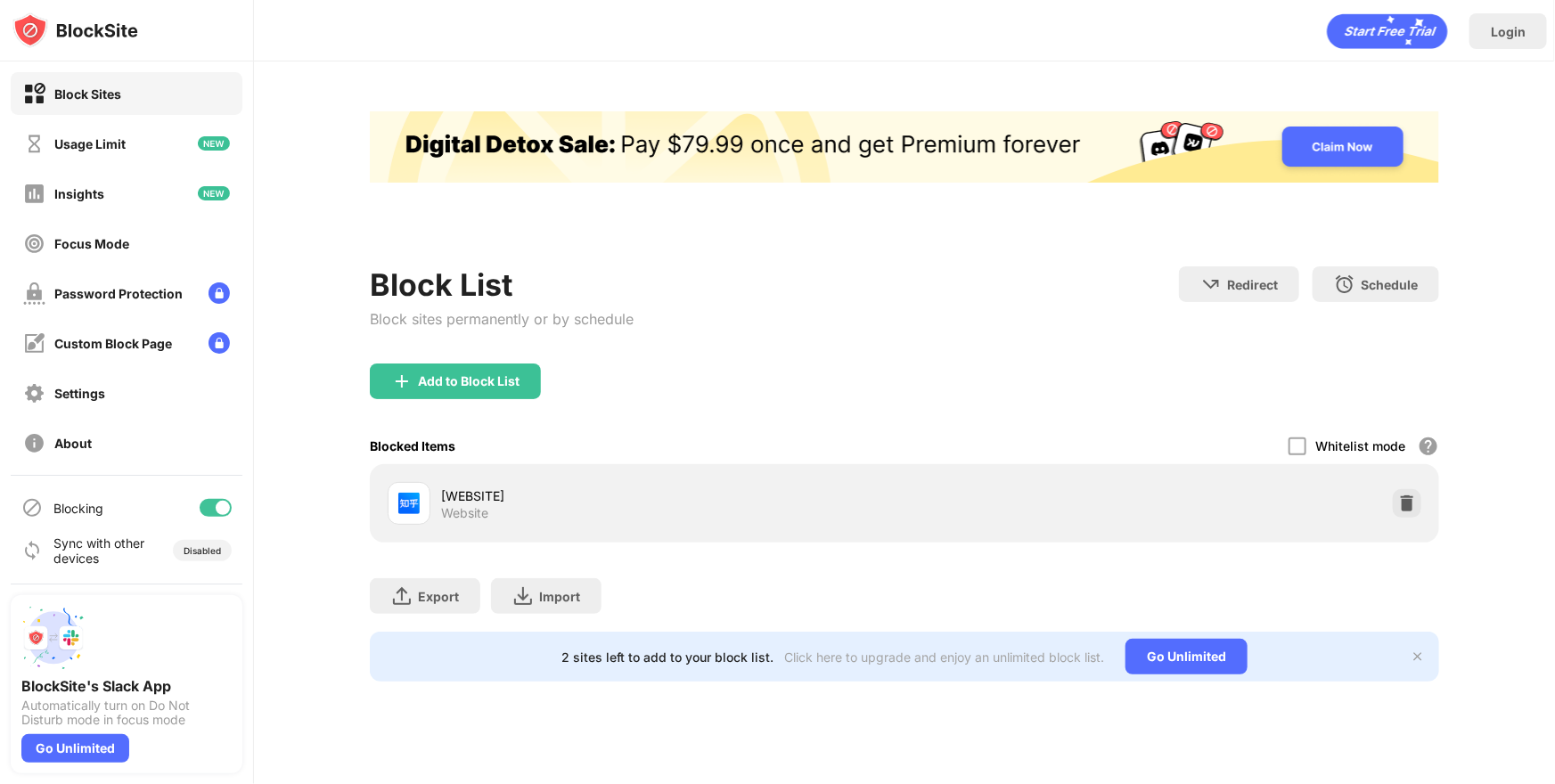 click on "Add to Block List" at bounding box center [455, 381] 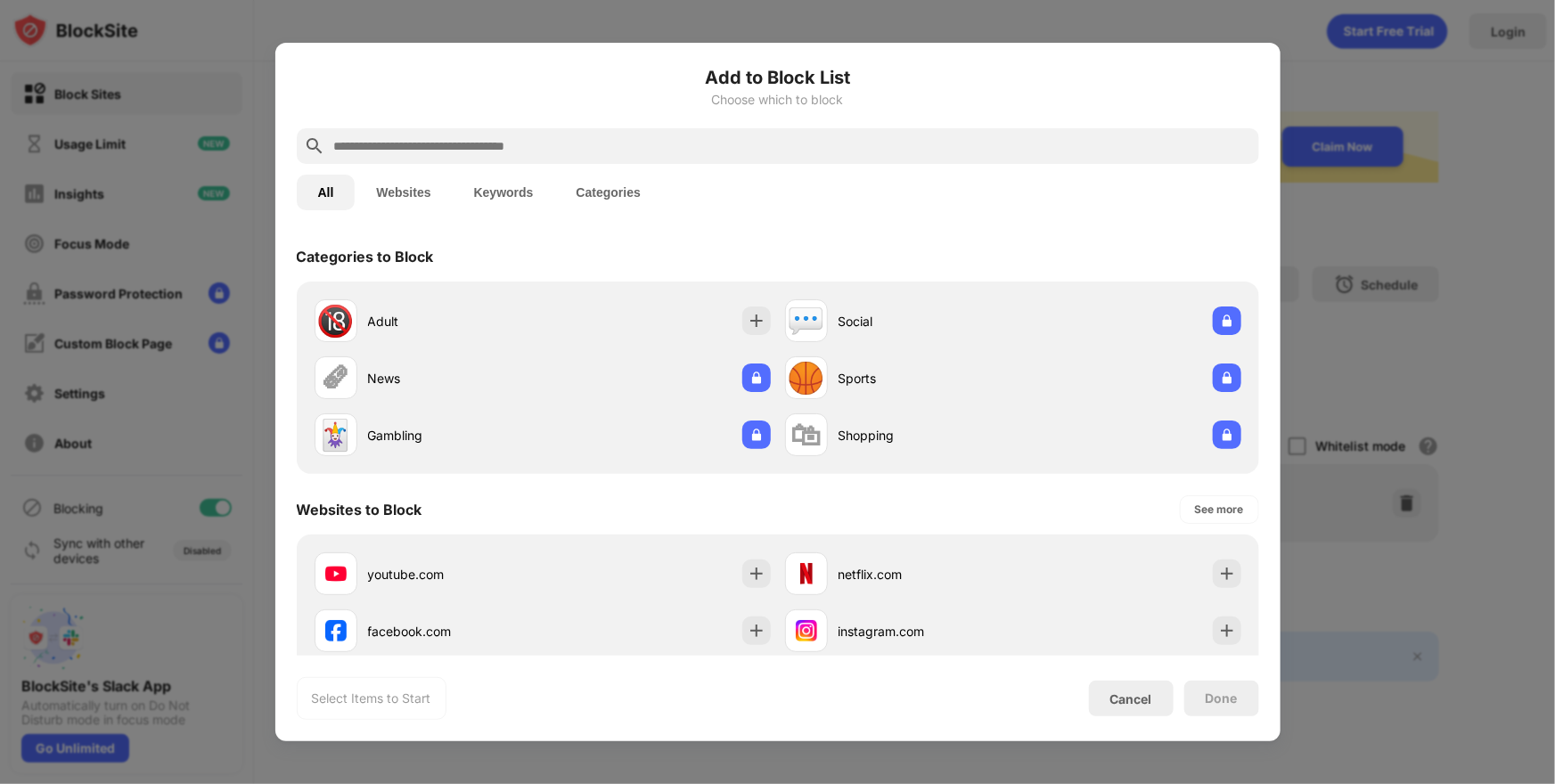 click on "Add to Block List Choose which to block" at bounding box center [778, 96] 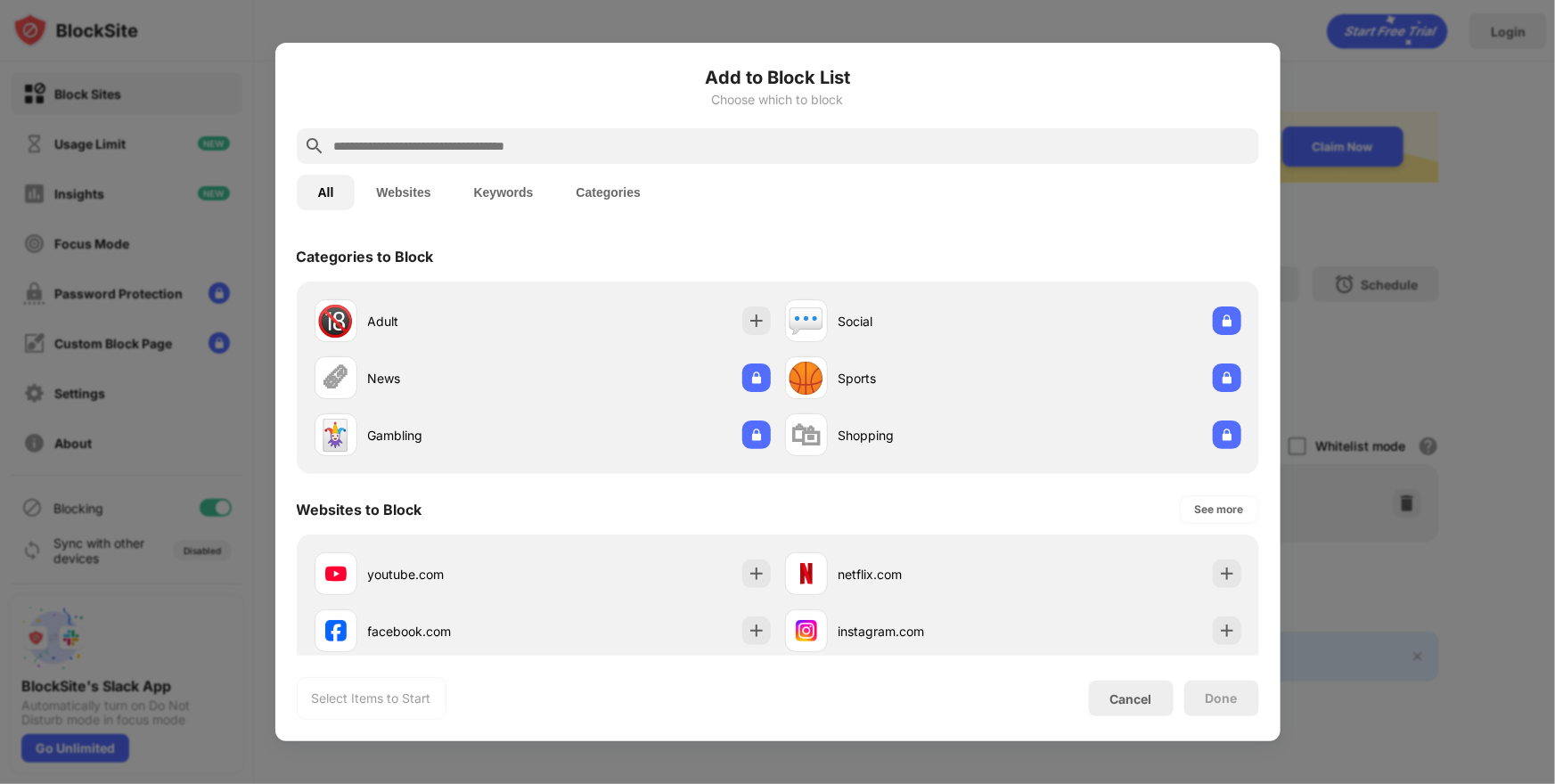 click at bounding box center [777, 392] 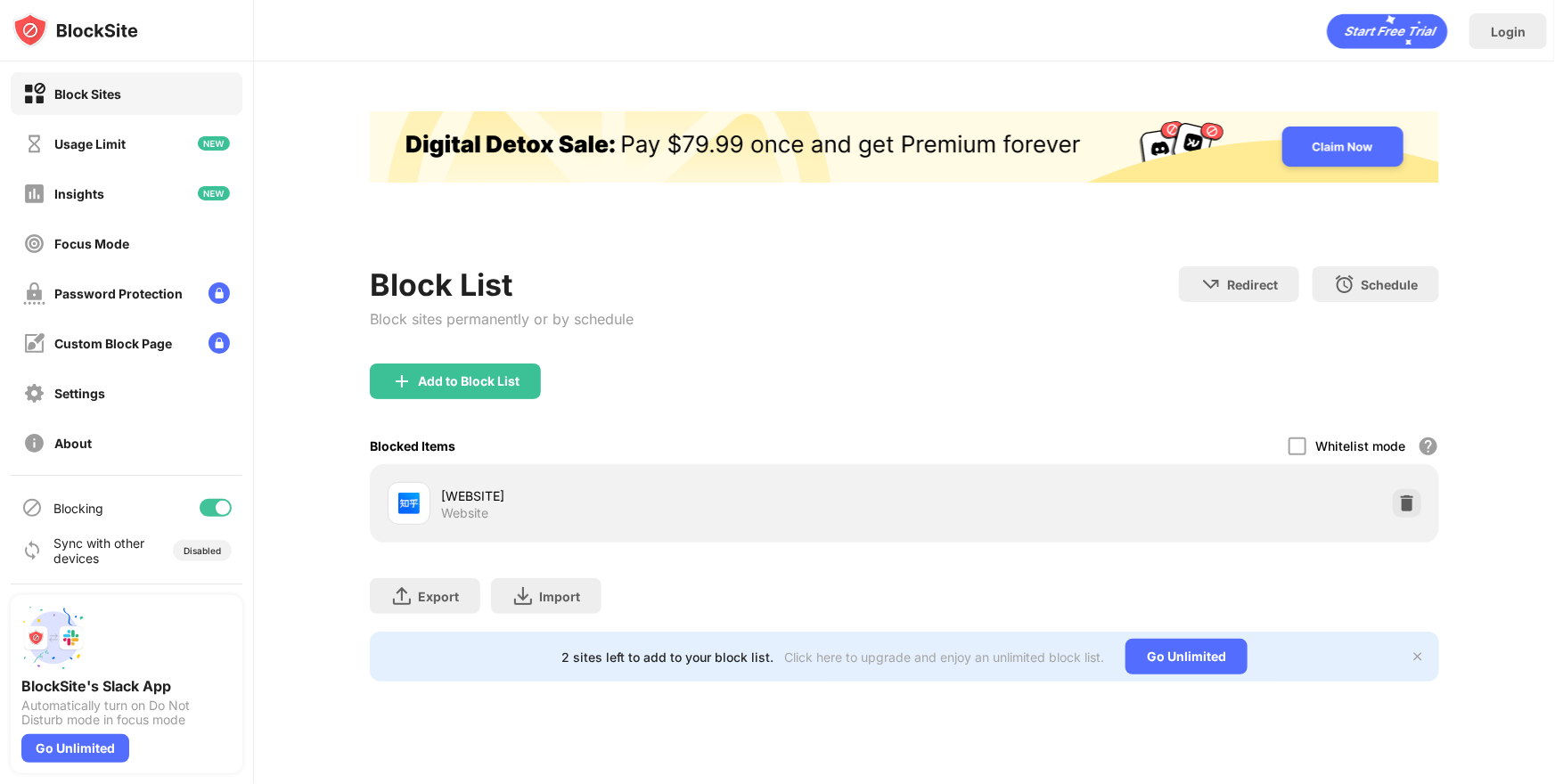 click on "Block Sites" at bounding box center (127, 94) 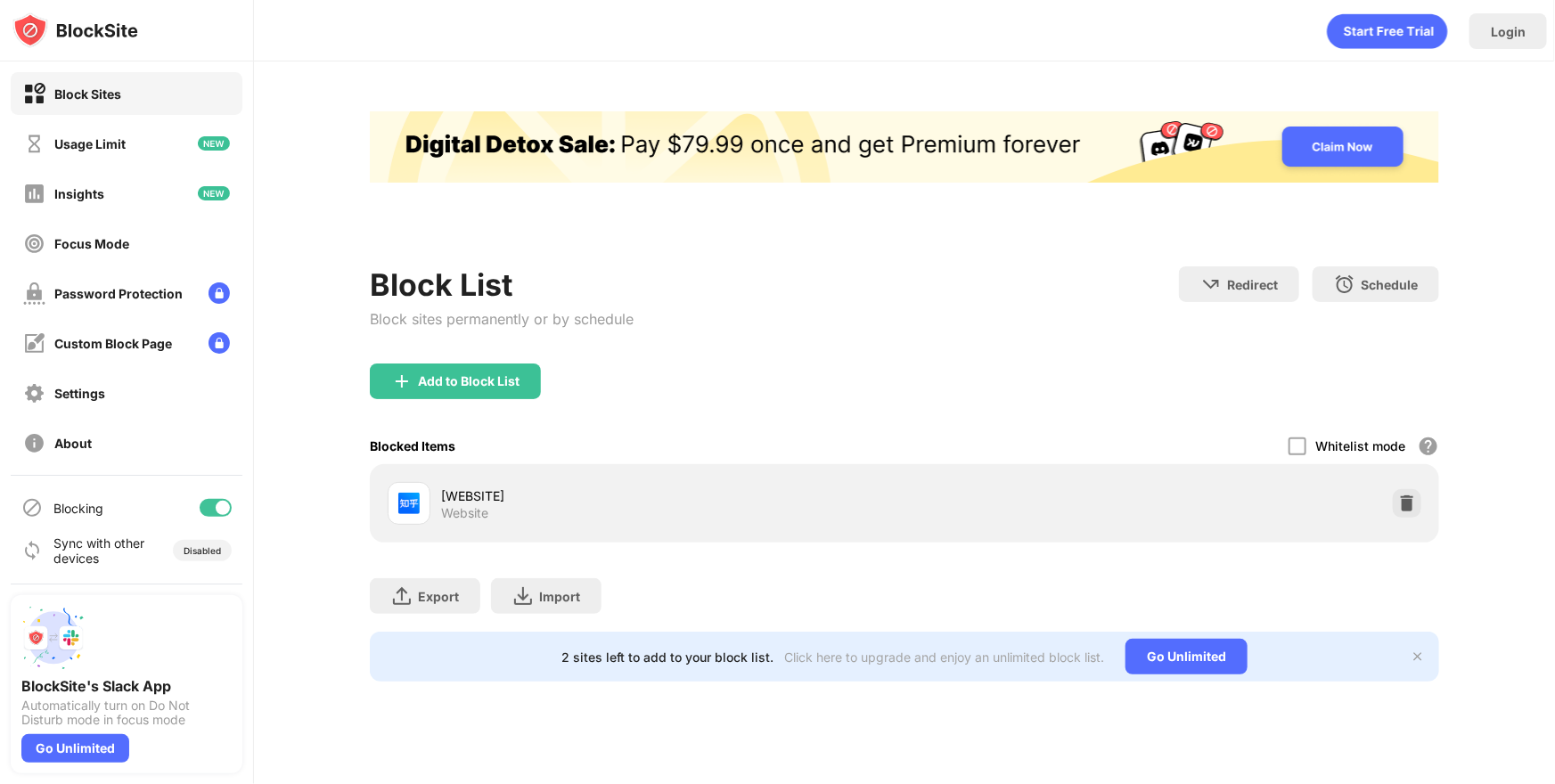 click on "Block Sites" at bounding box center (127, 94) 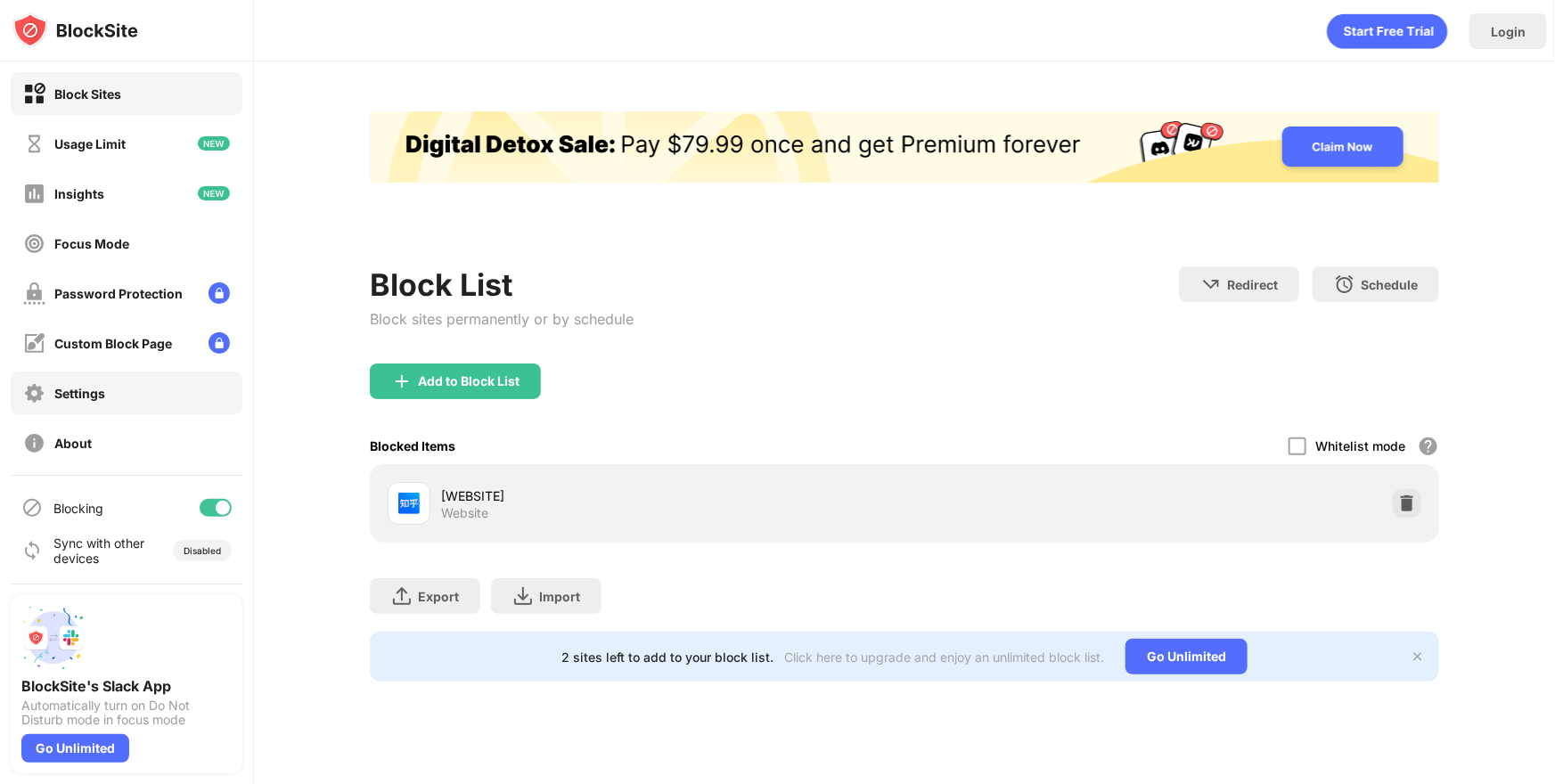 click on "Settings" at bounding box center [127, 393] 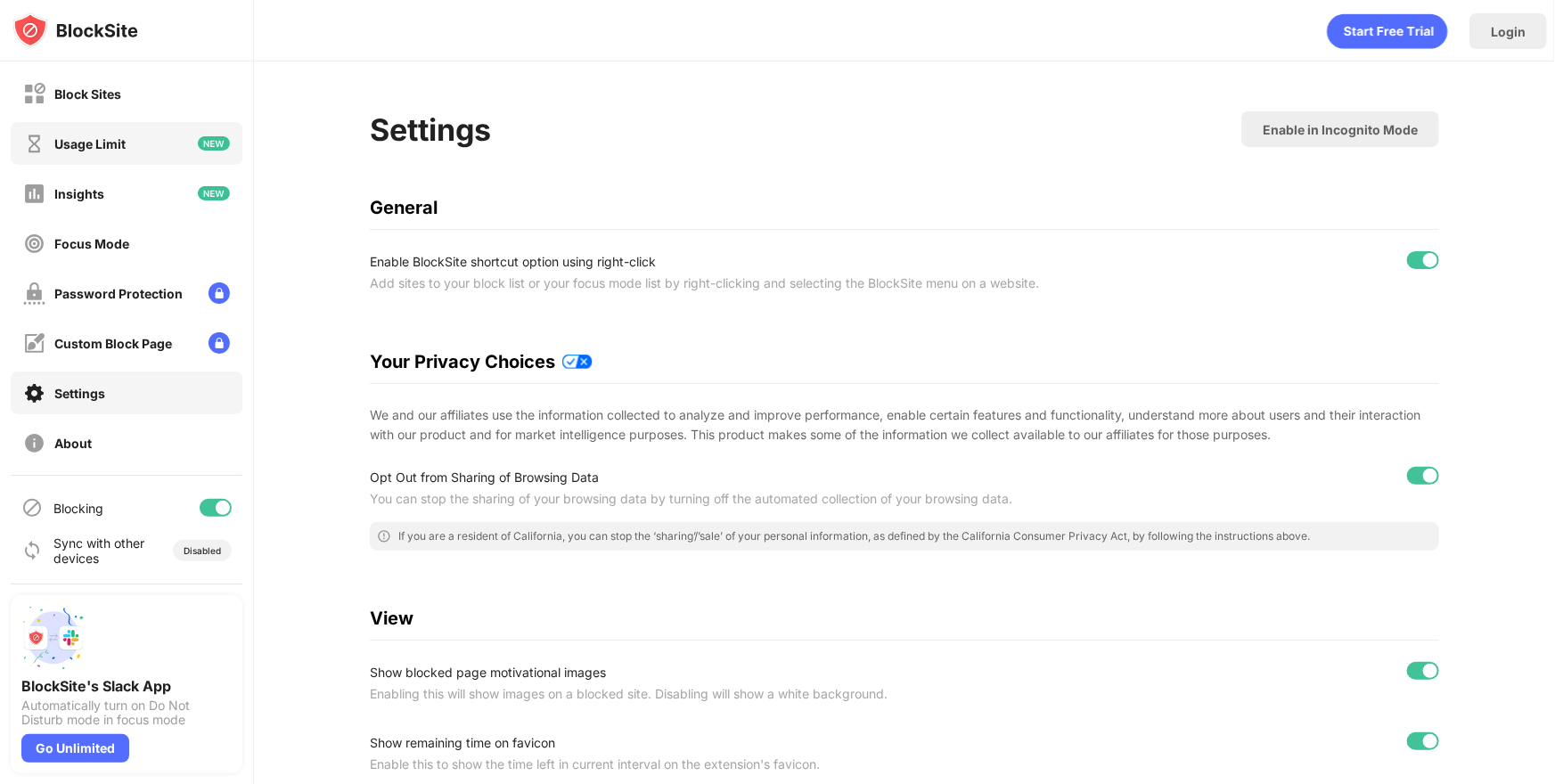 click on "Usage Limit" at bounding box center (127, 143) 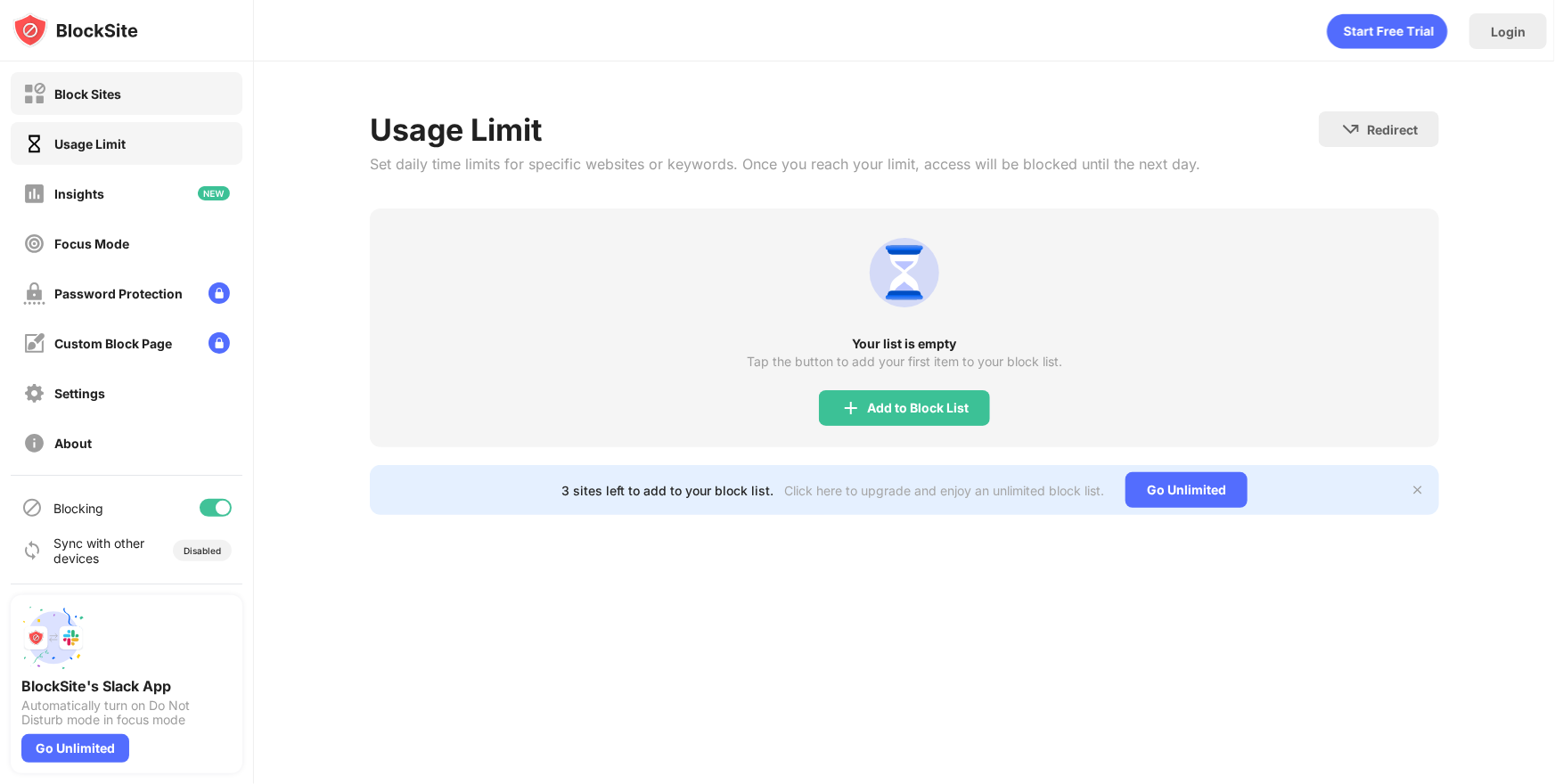 click on "Block Sites" at bounding box center [87, 94] 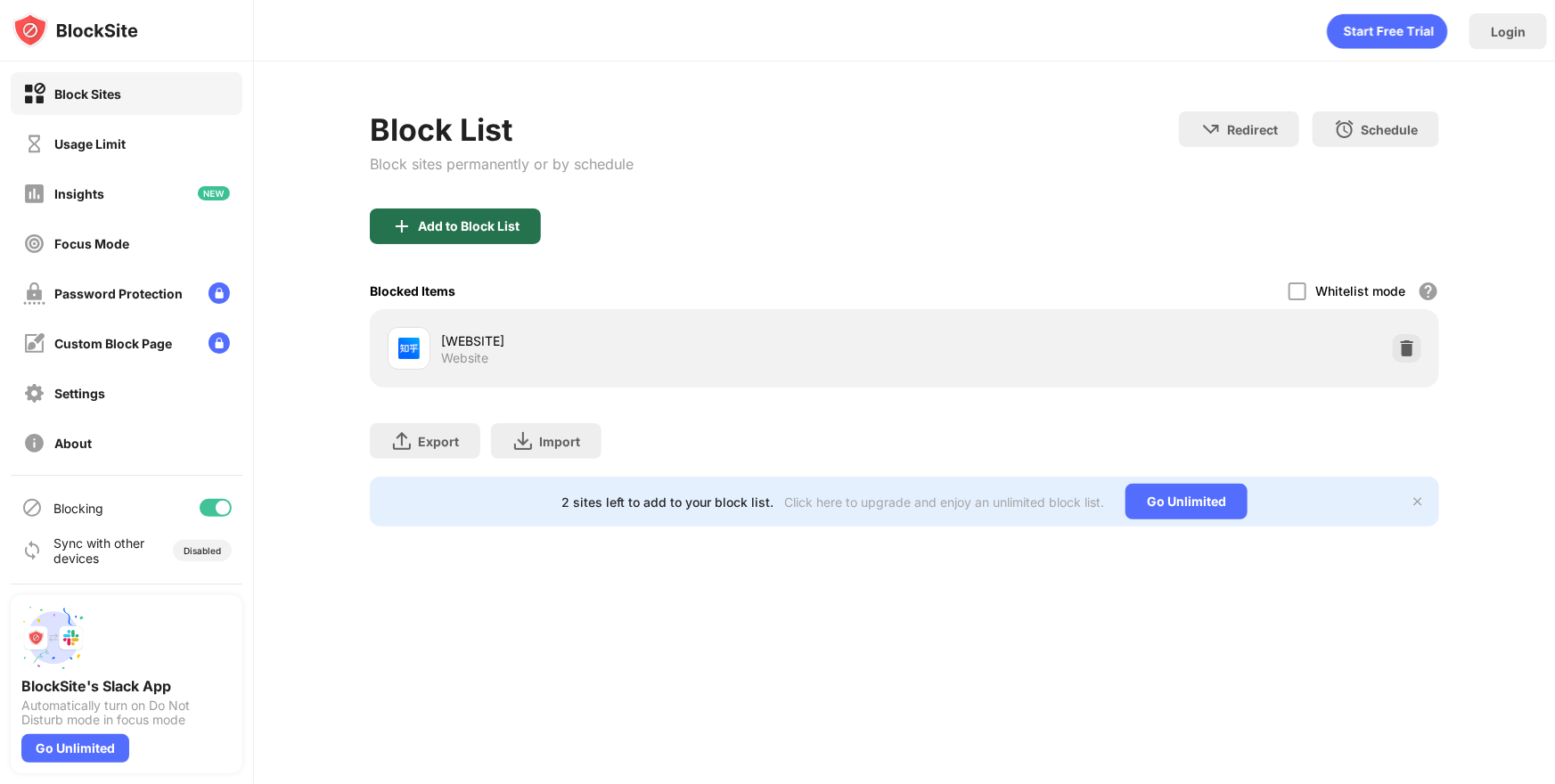 click on "Add to Block List" at bounding box center [469, 226] 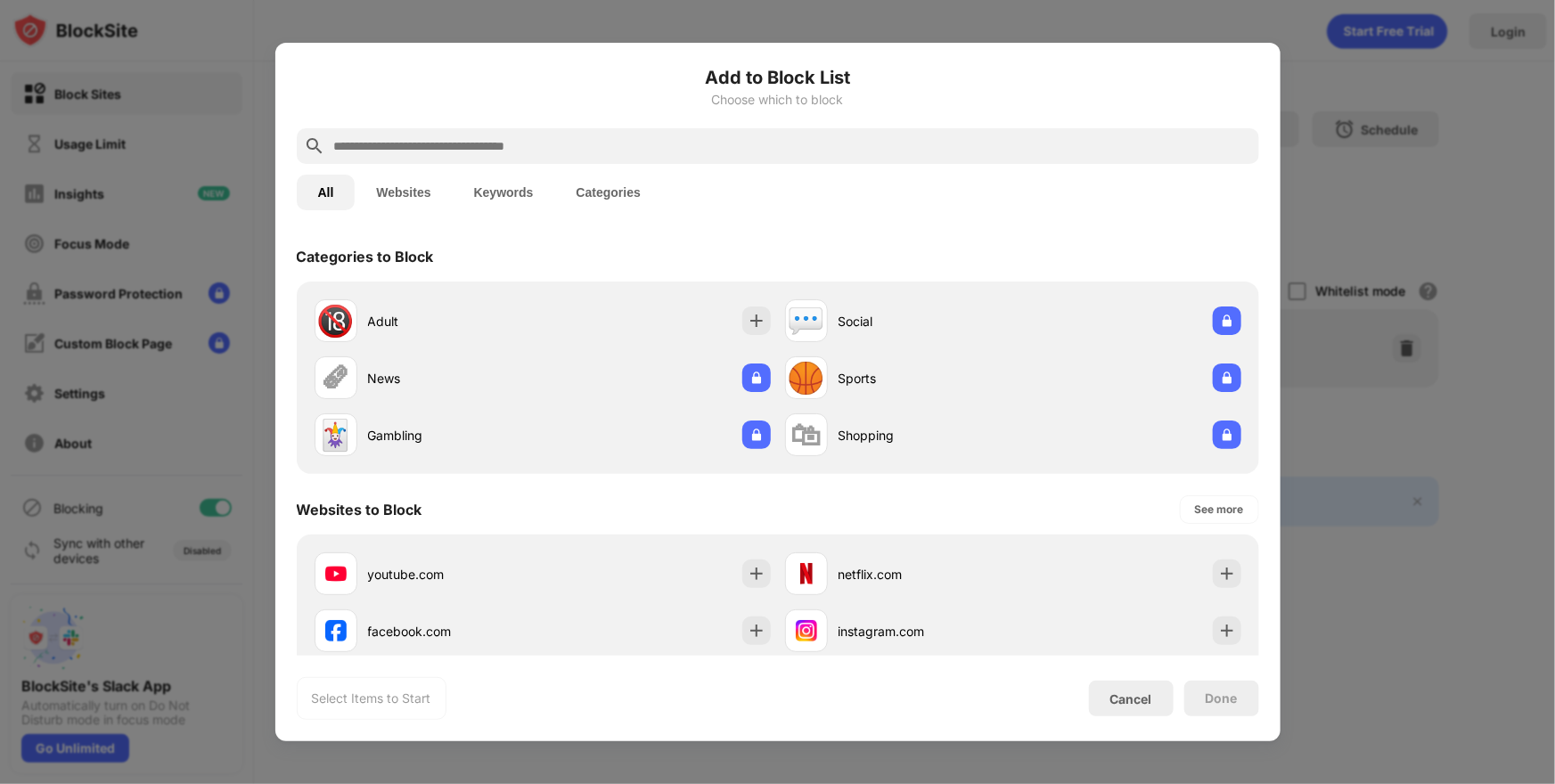 click at bounding box center [792, 146] 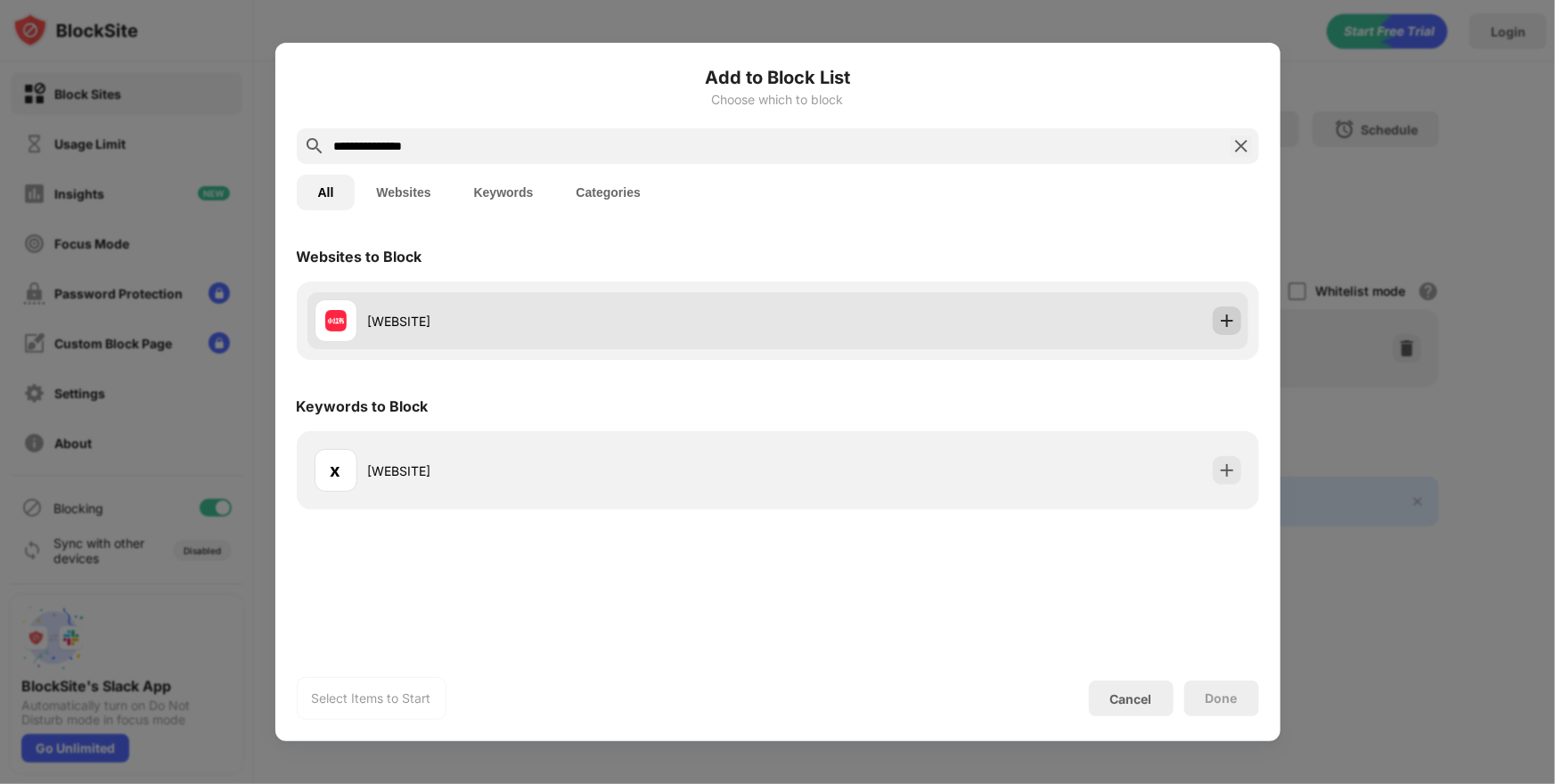 type on "**********" 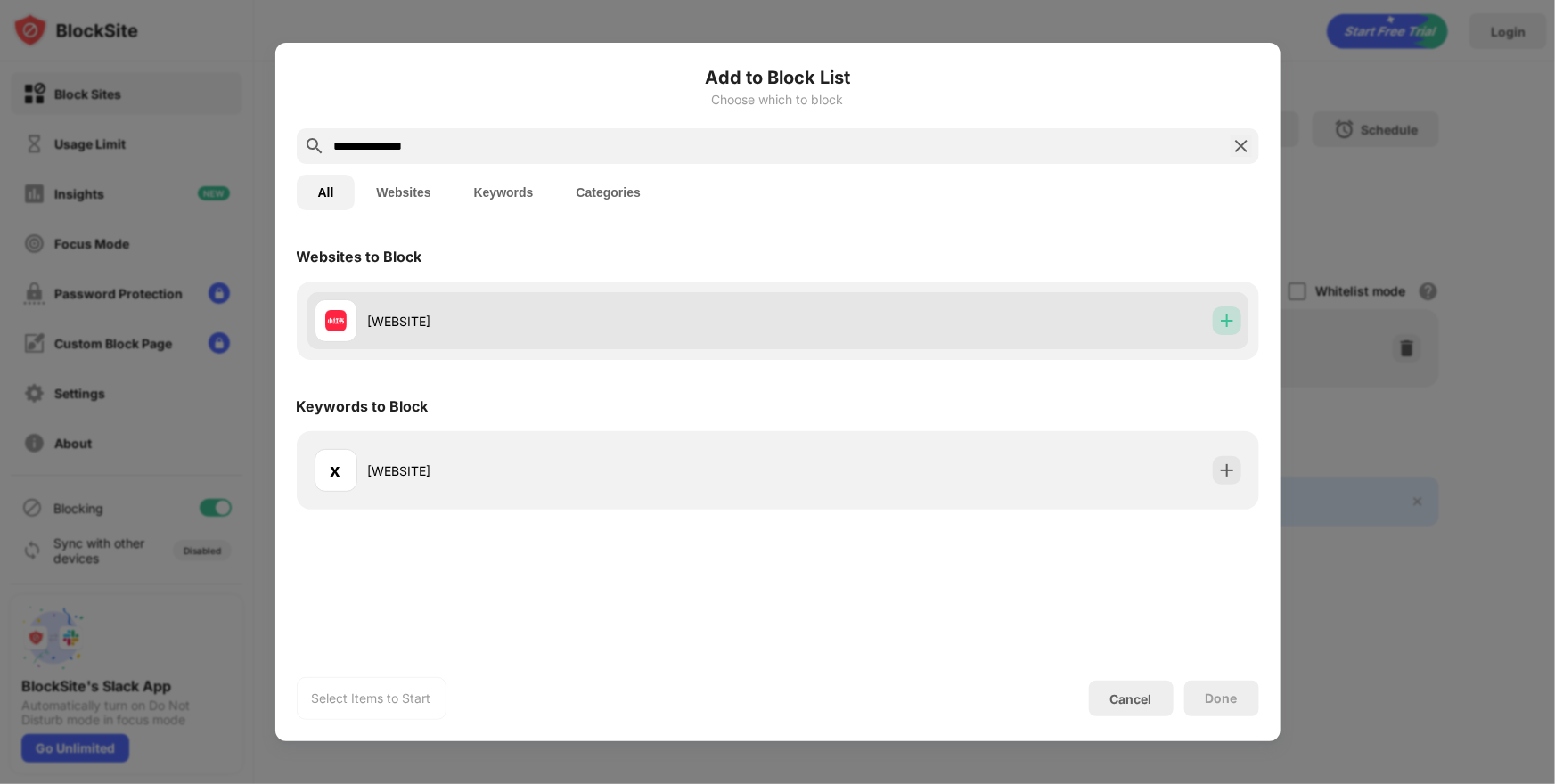 click at bounding box center (1227, 321) 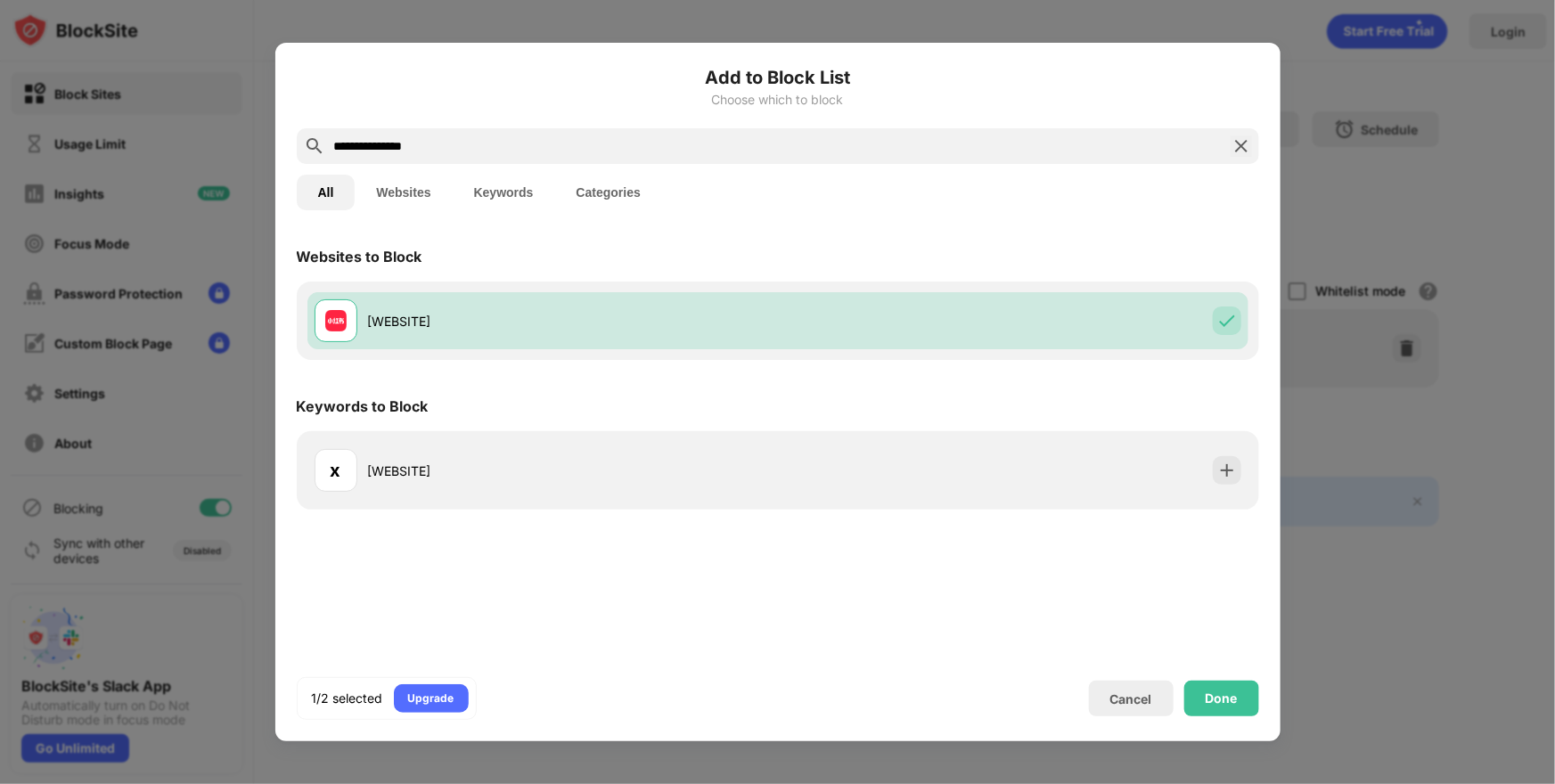 click on "**********" at bounding box center [778, 392] 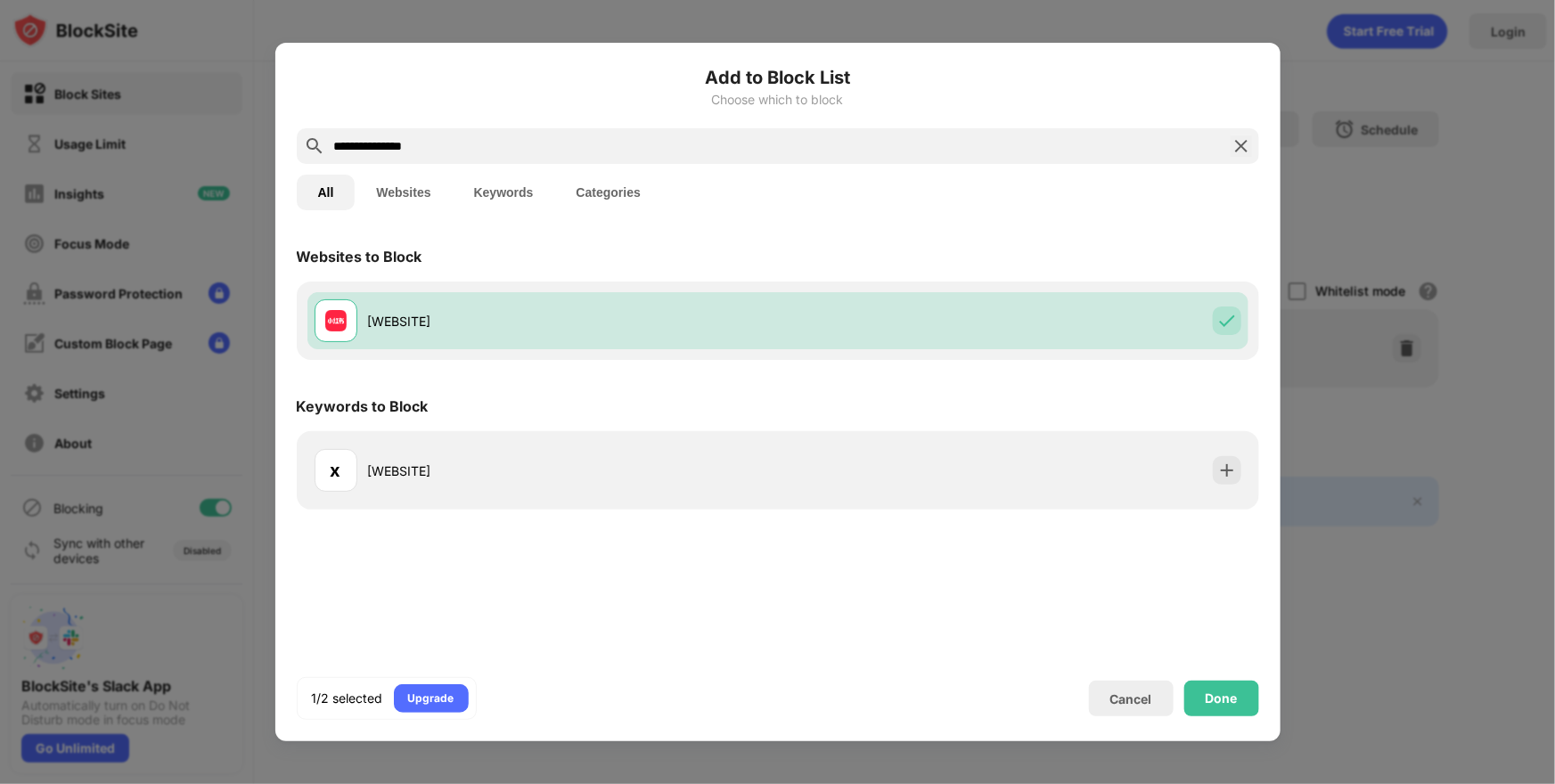 click on "Done" at bounding box center [1222, 698] 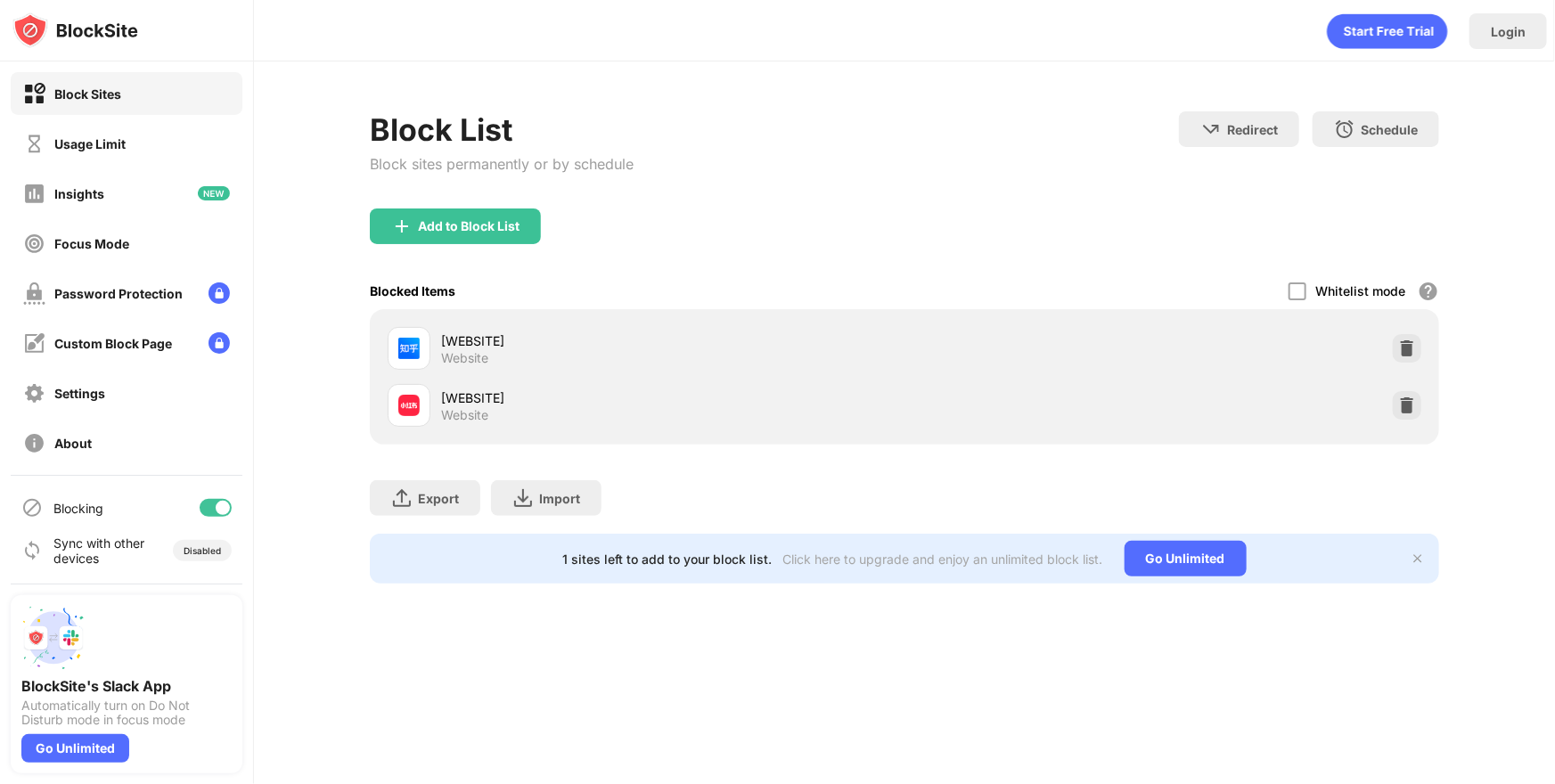 click on "Add to Block List" at bounding box center (904, 241) 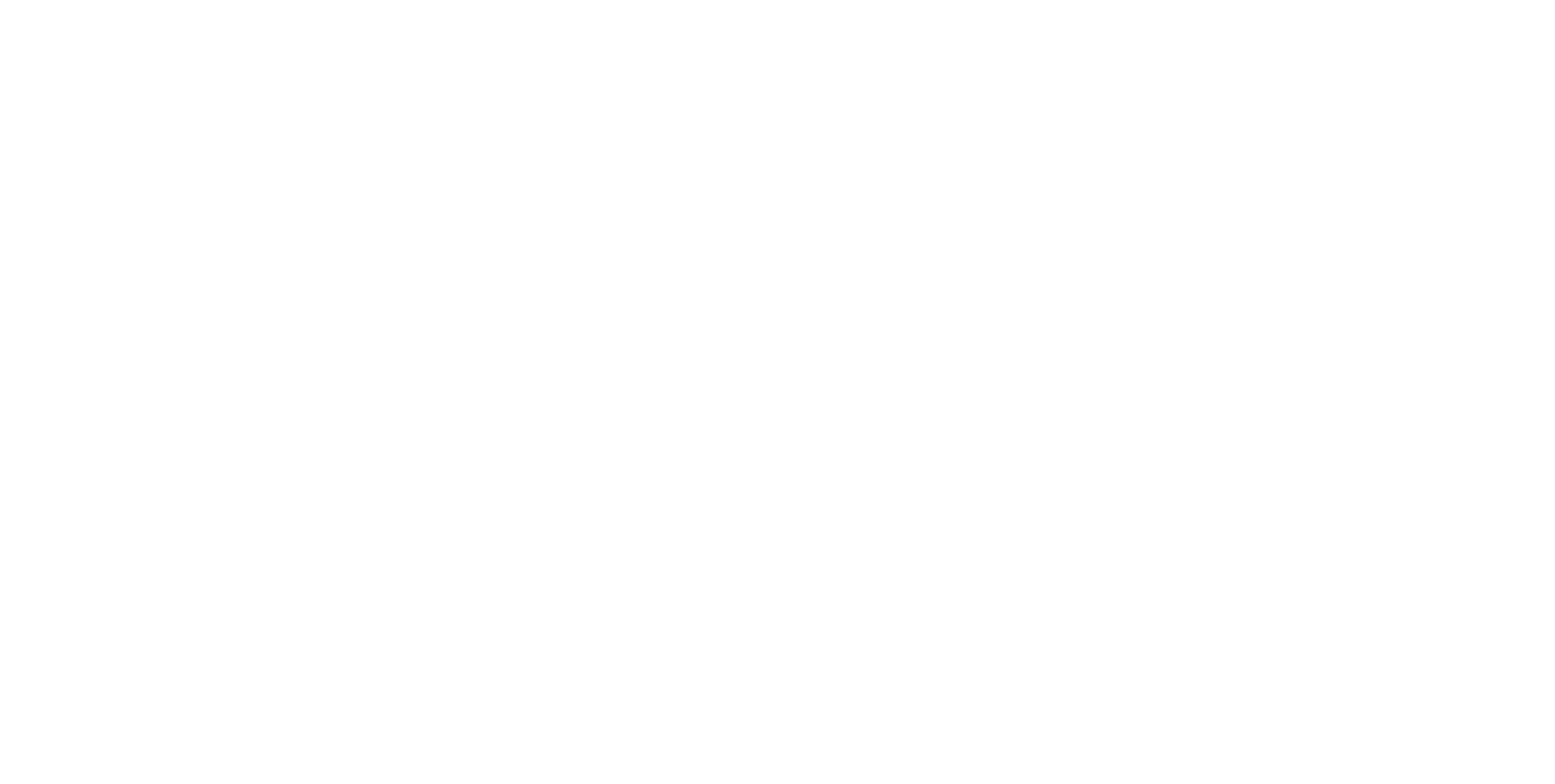 scroll, scrollTop: 0, scrollLeft: 0, axis: both 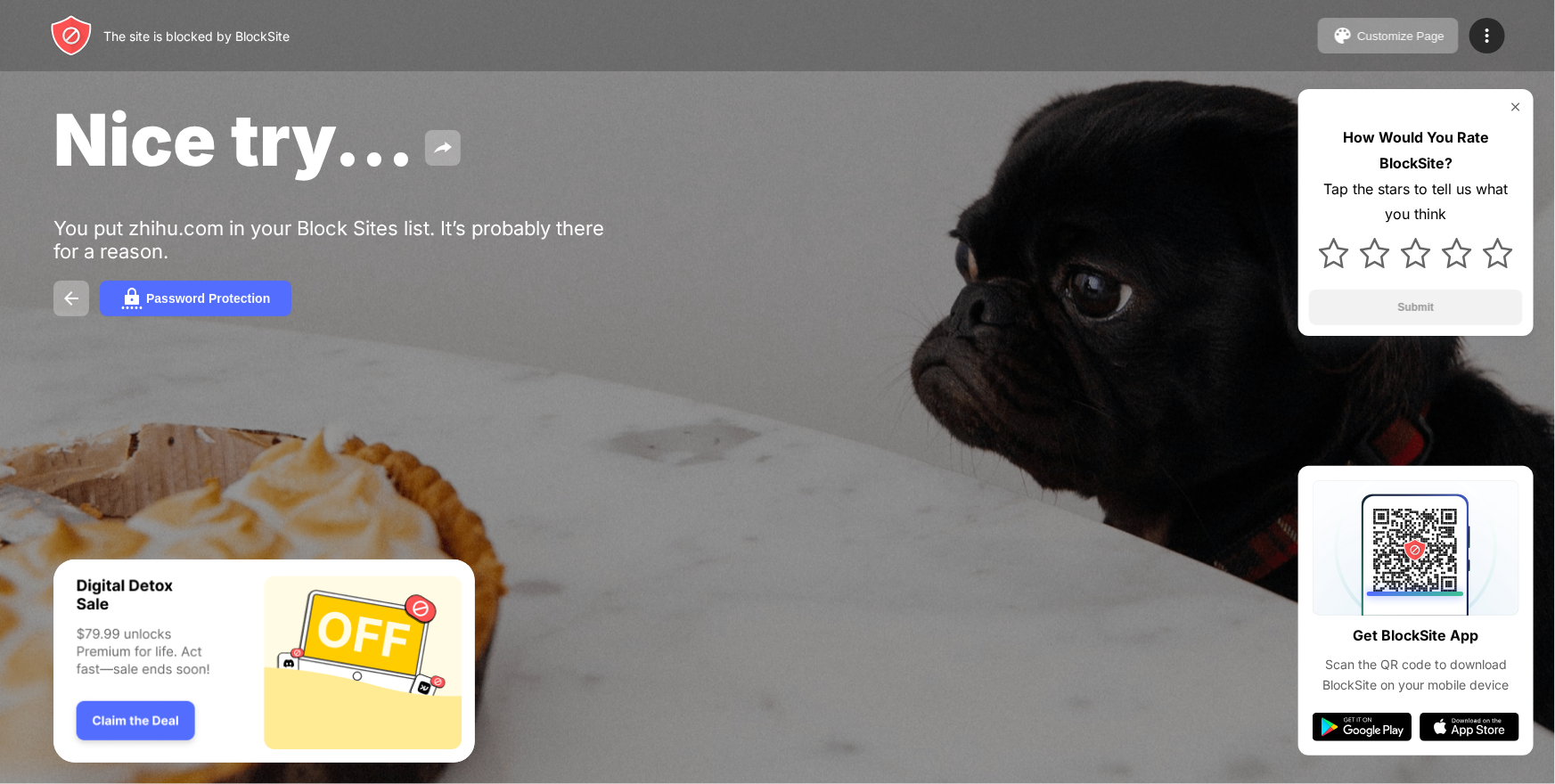 click at bounding box center (777, 392) 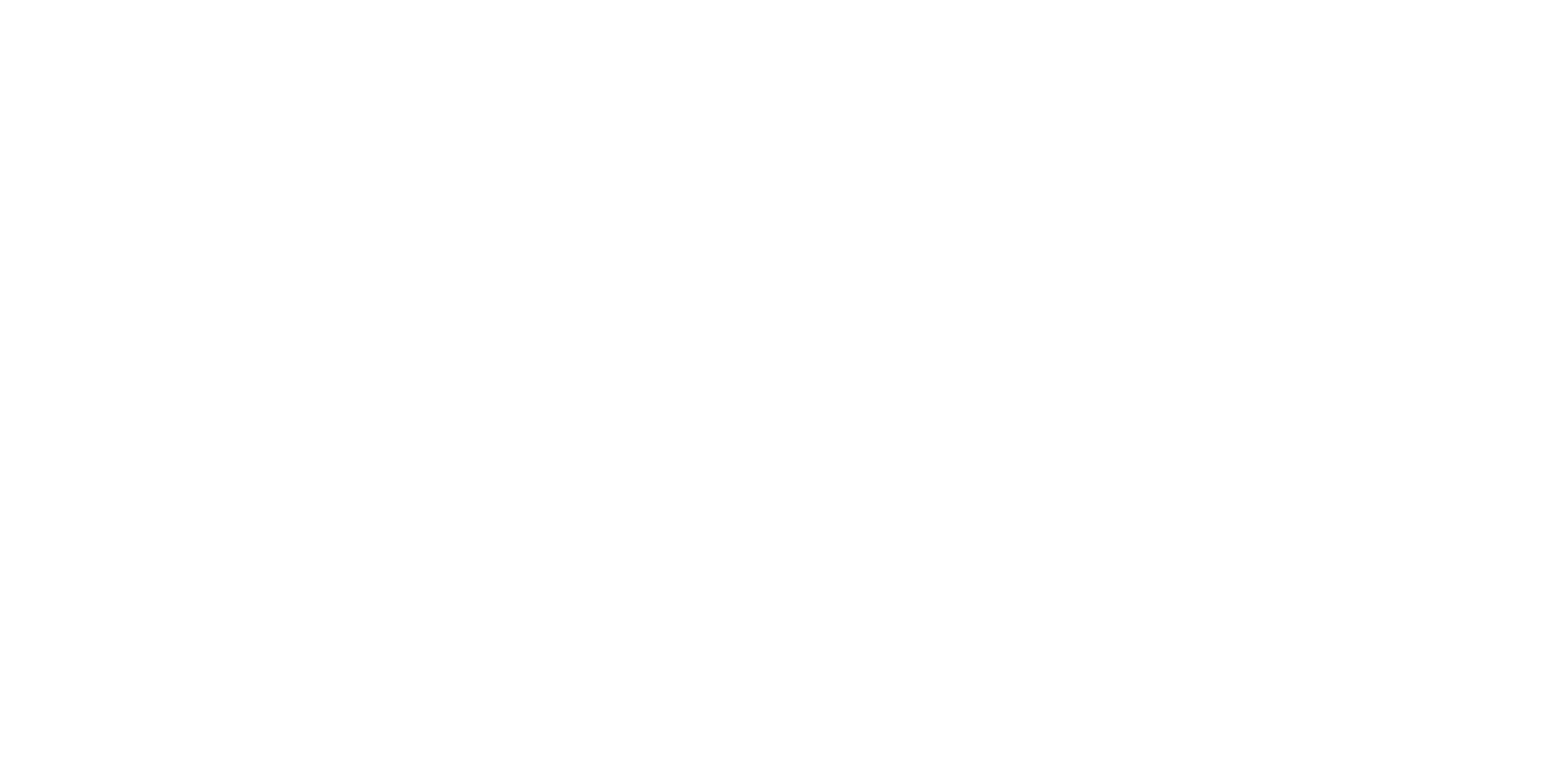 scroll, scrollTop: 0, scrollLeft: 0, axis: both 